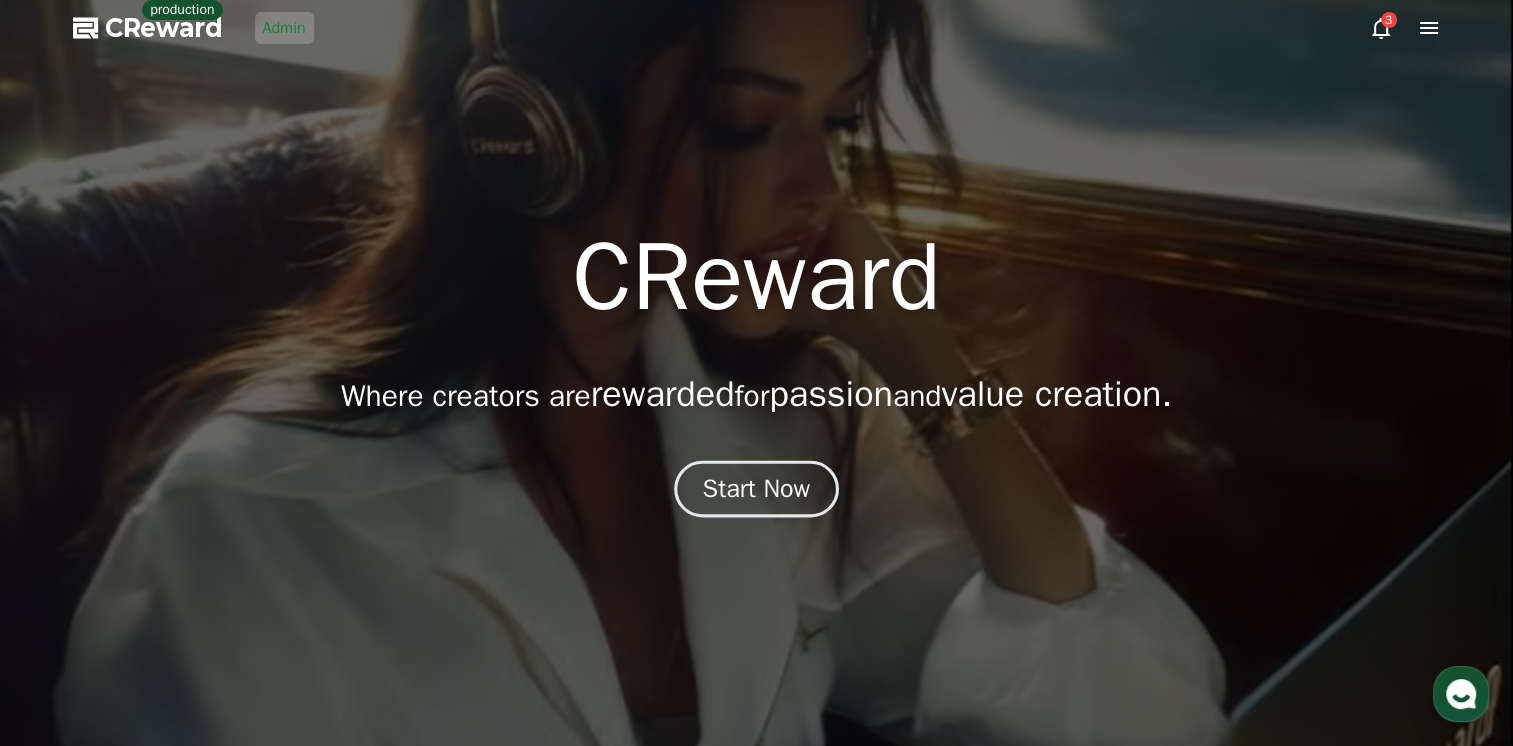 scroll, scrollTop: 0, scrollLeft: 0, axis: both 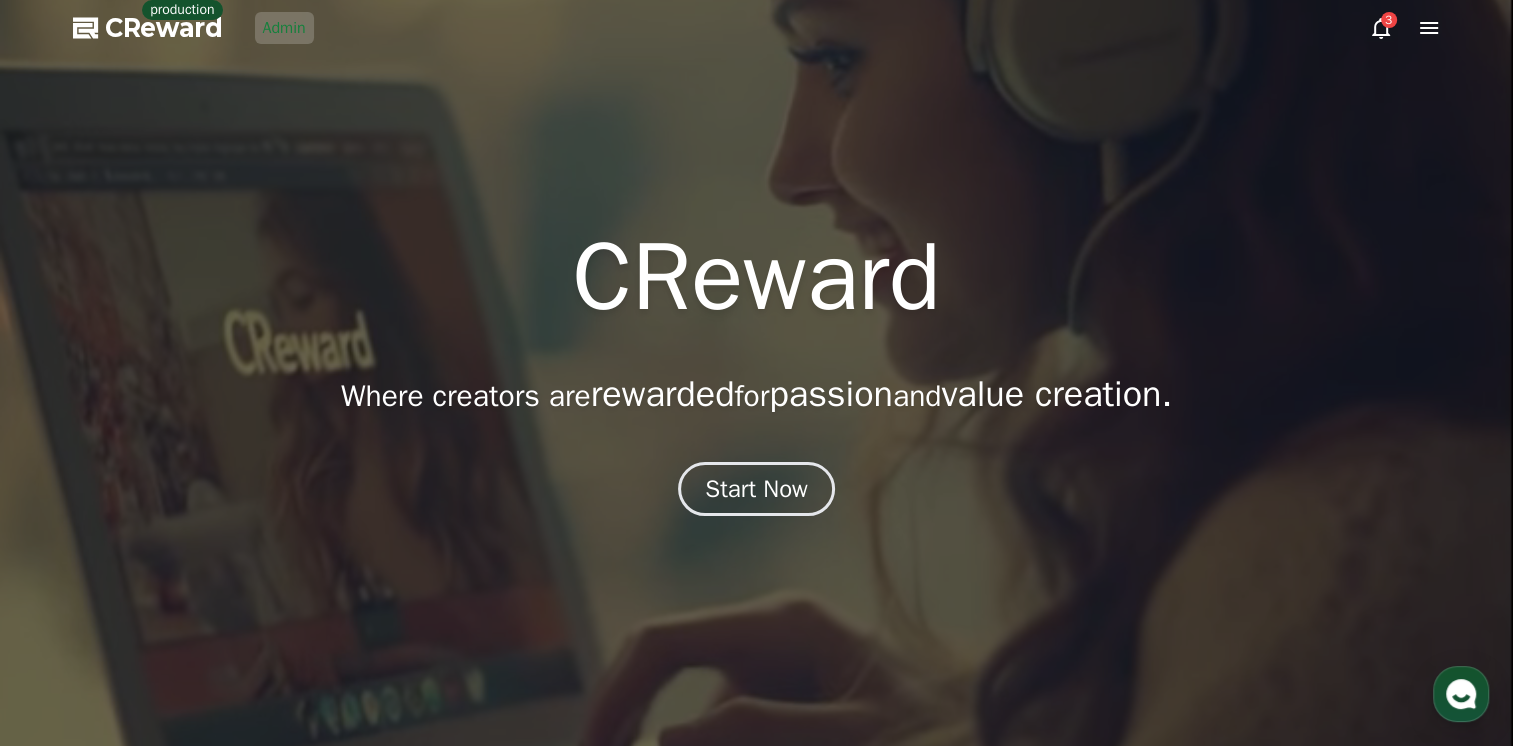 click on "Admin" at bounding box center [284, 28] 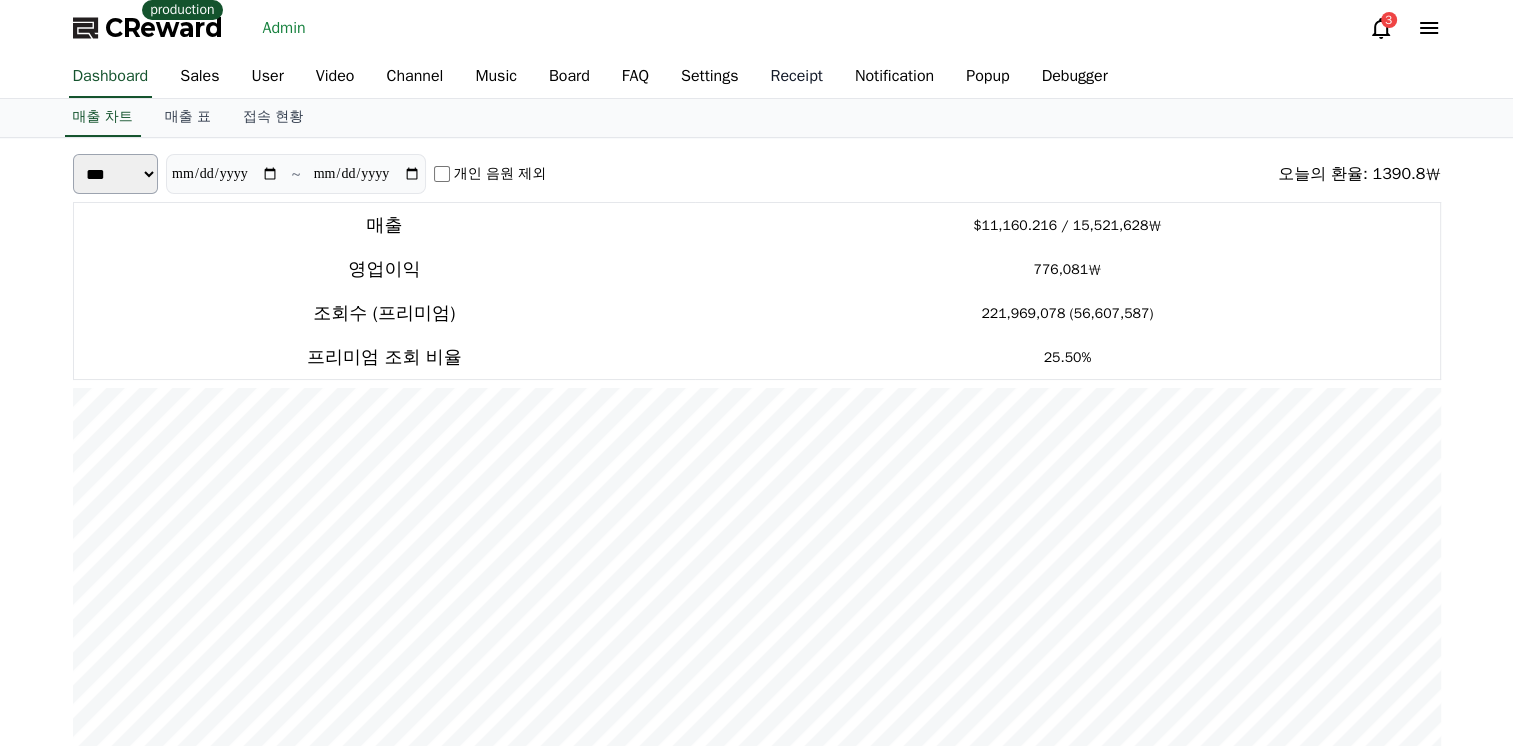click on "Receipt" at bounding box center [796, 77] 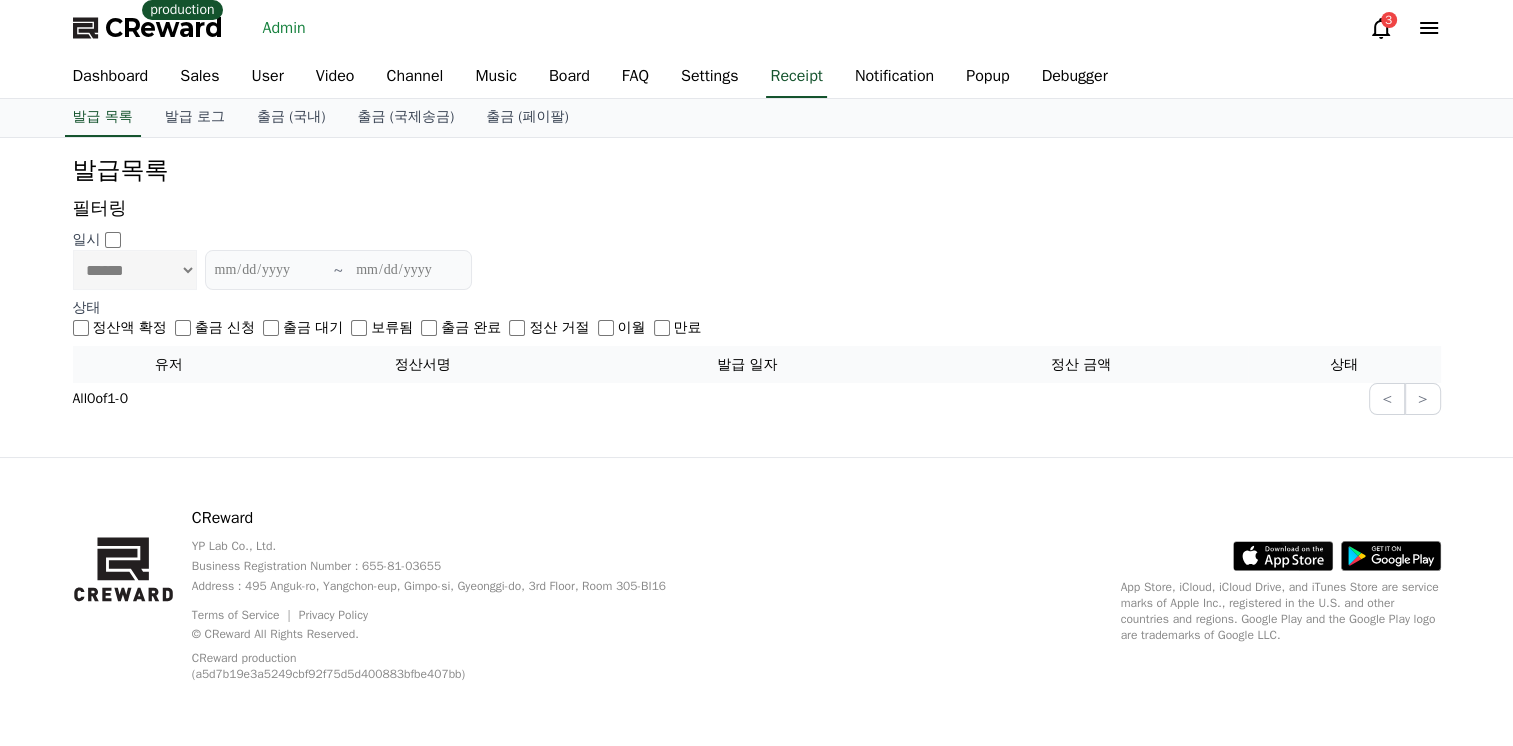 click on "정산액 확정" at bounding box center (120, 328) 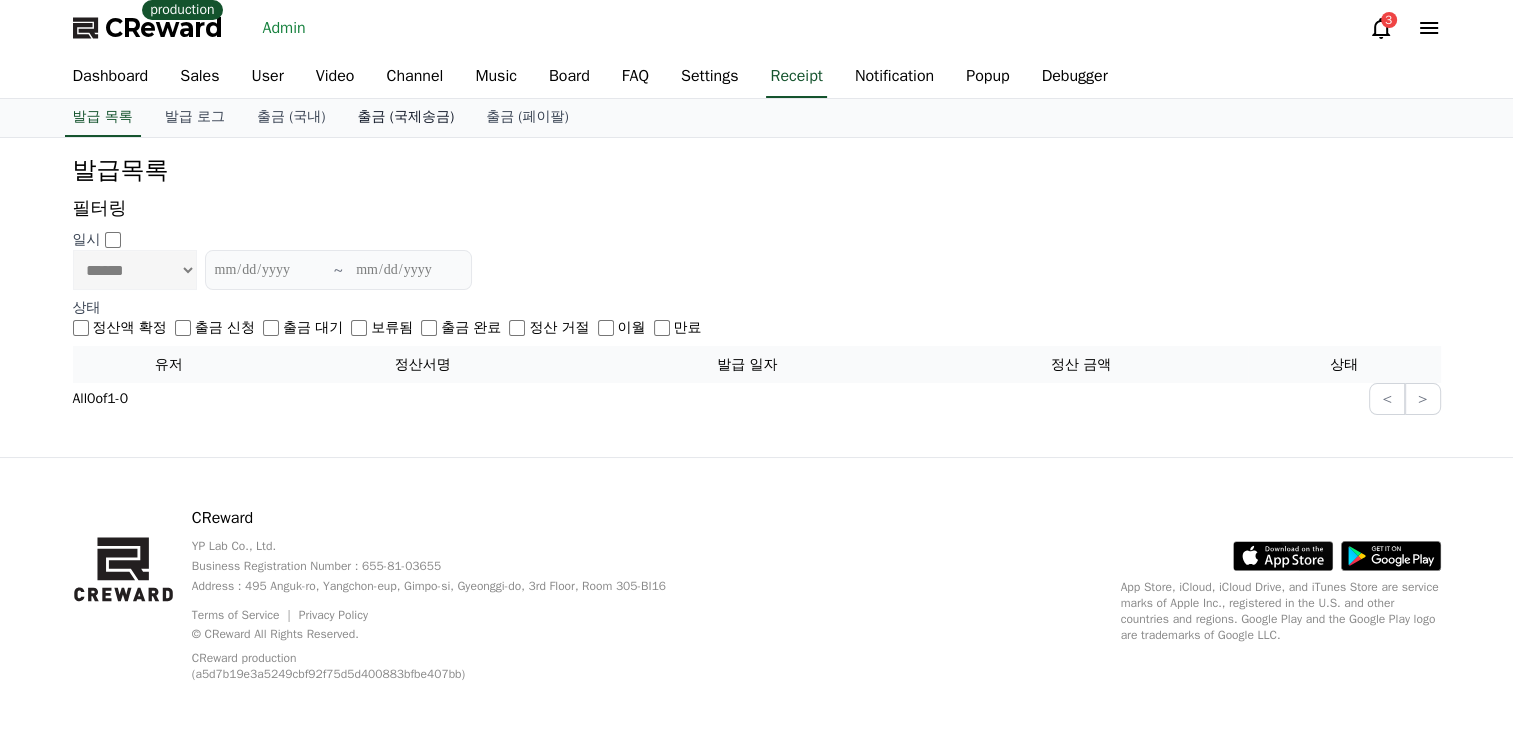 click on "출금 (국제송금)" at bounding box center (406, 118) 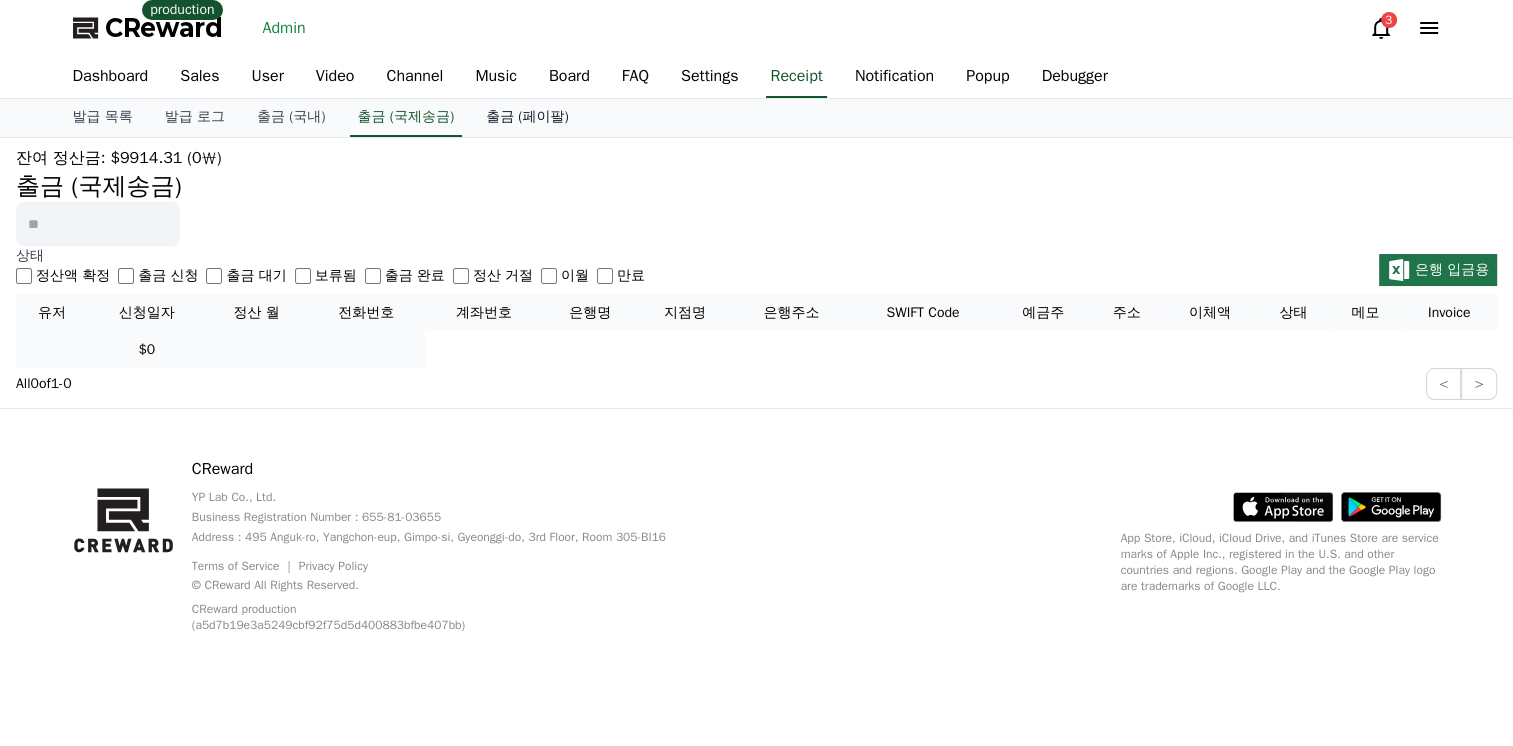 click on "출금 (페이팔)" at bounding box center (527, 118) 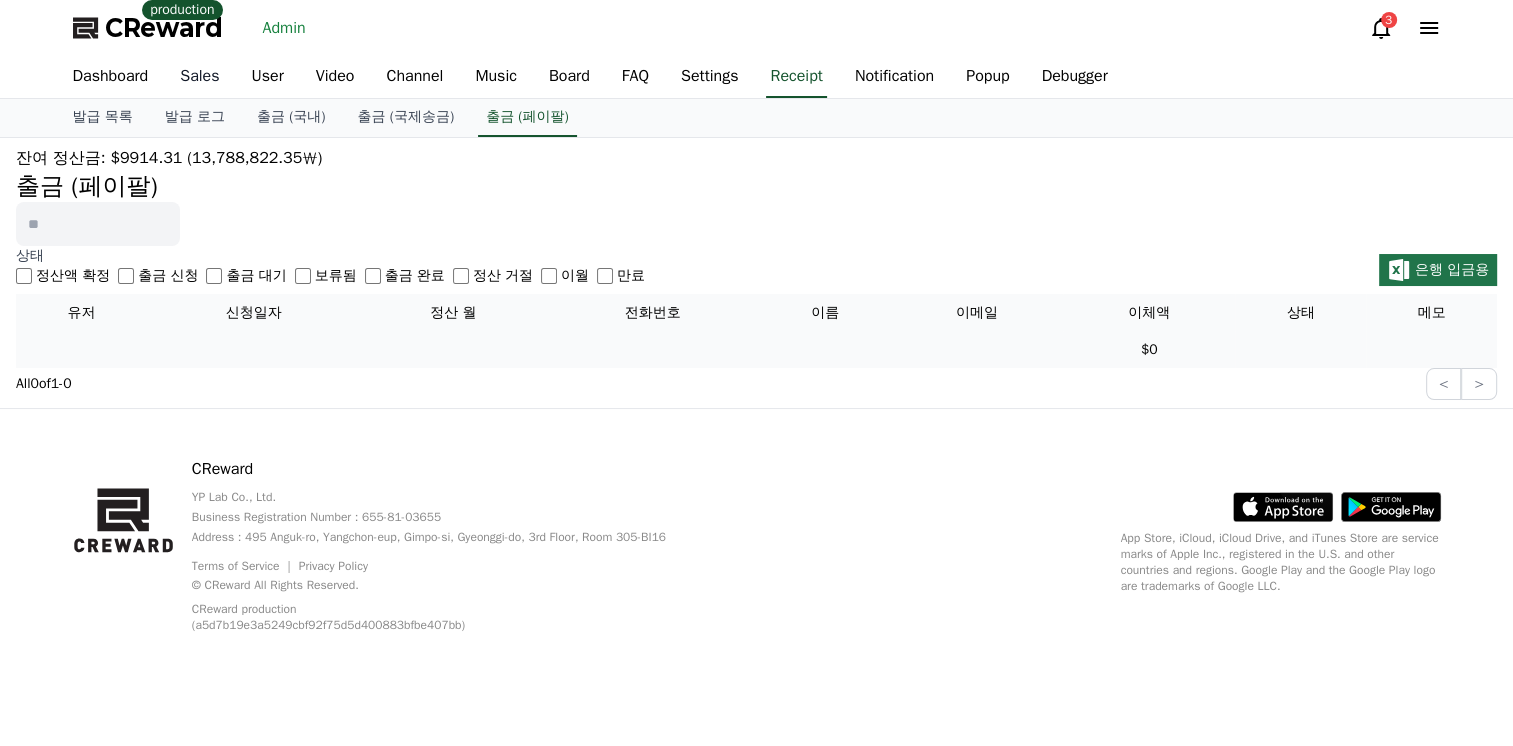 click on "Sales" at bounding box center (199, 77) 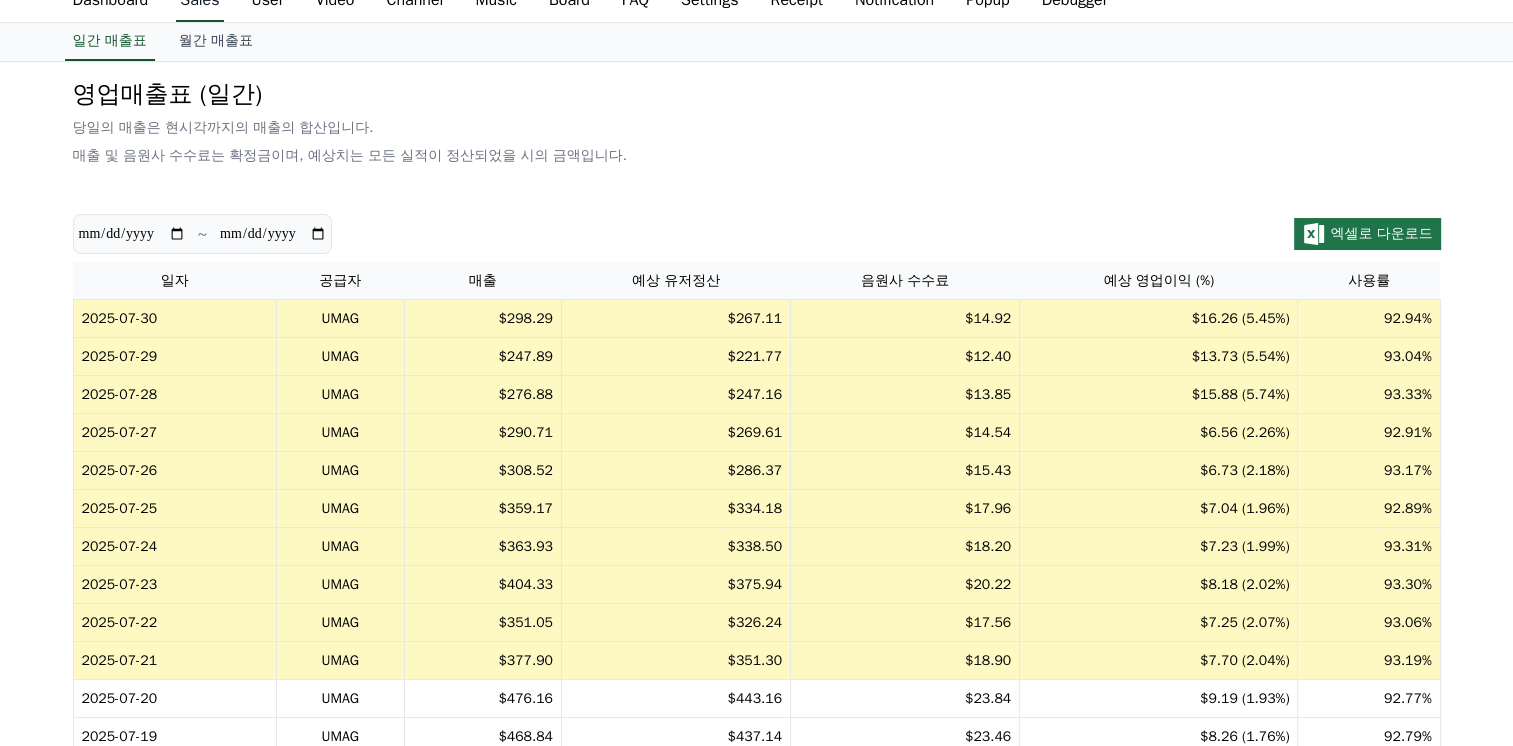 scroll, scrollTop: 0, scrollLeft: 0, axis: both 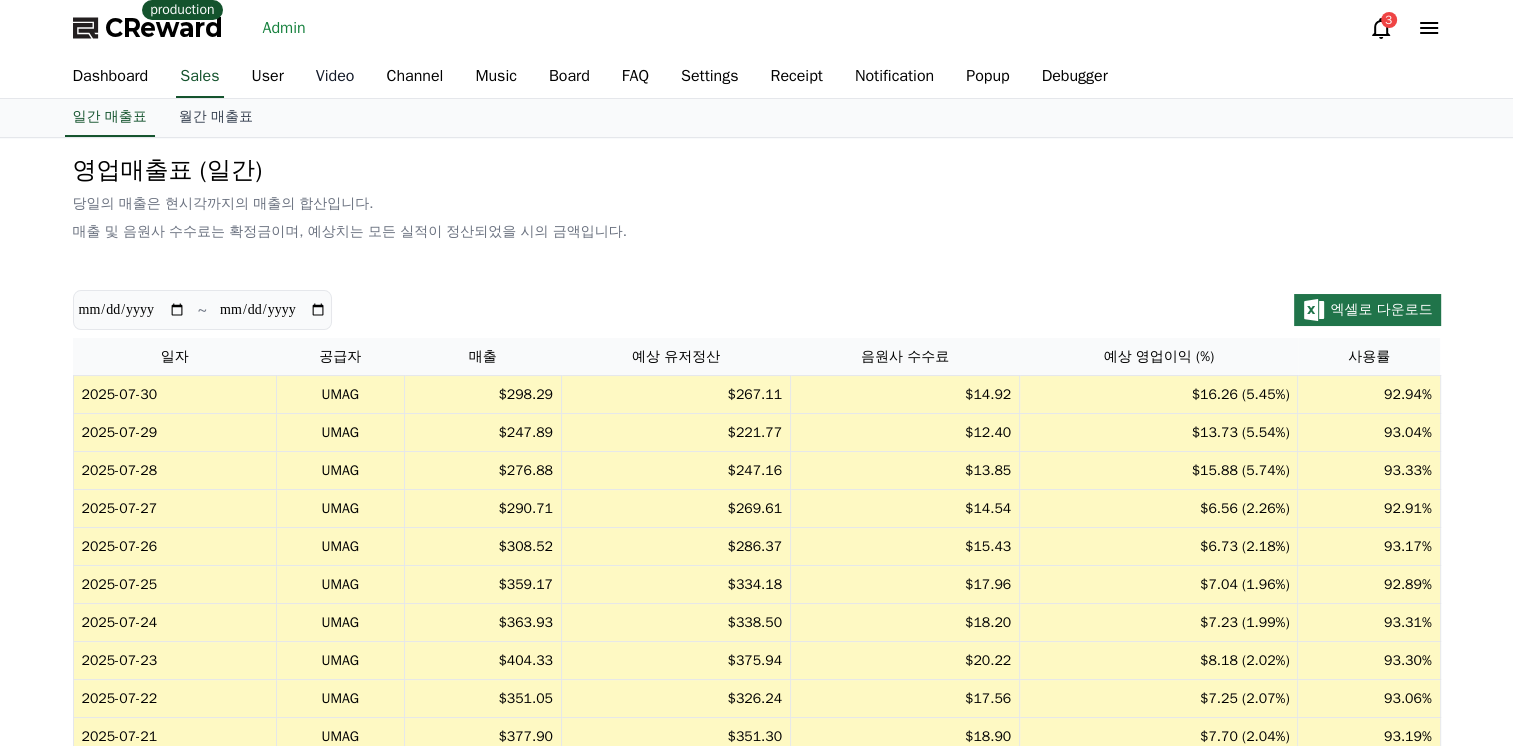 click on "Video" at bounding box center [335, 77] 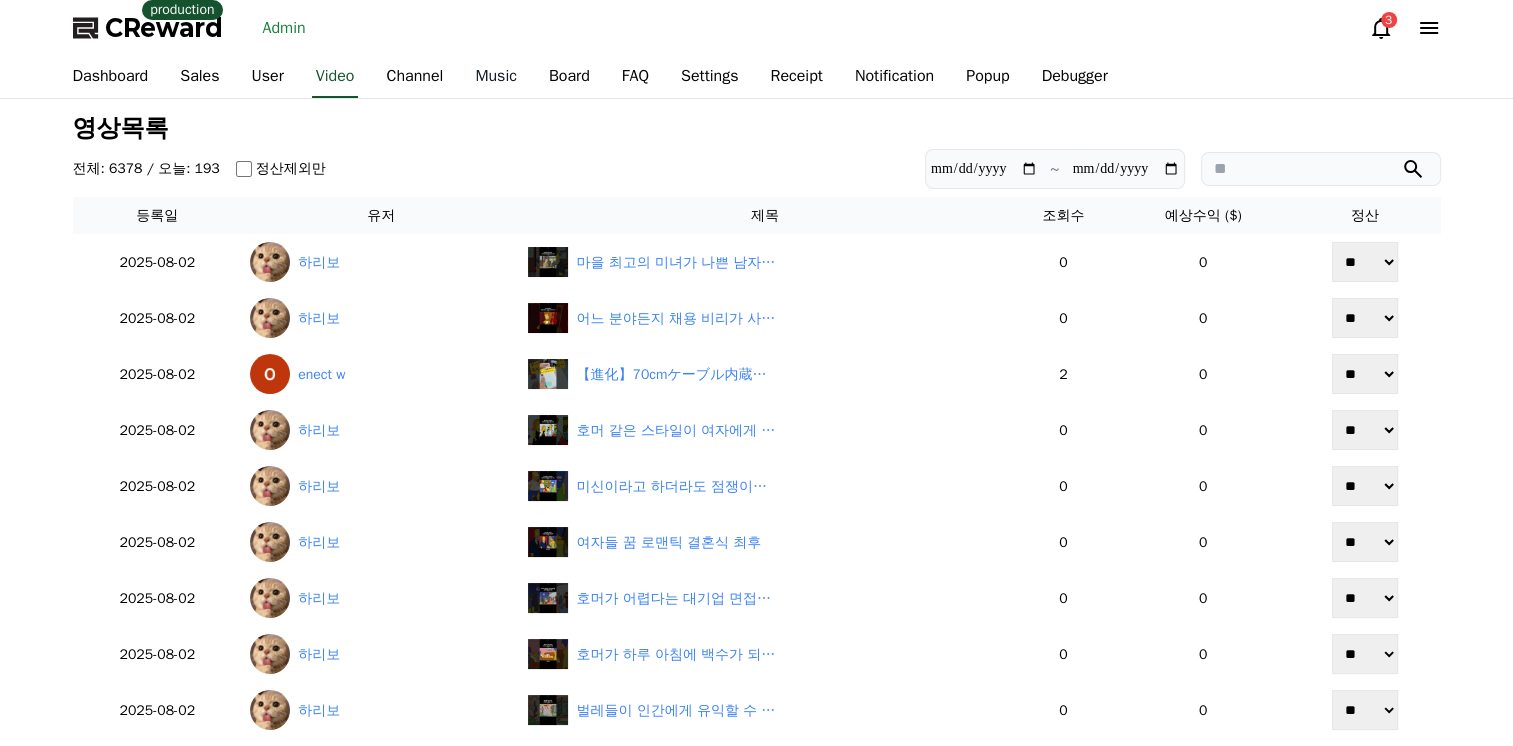click on "Music" at bounding box center (496, 77) 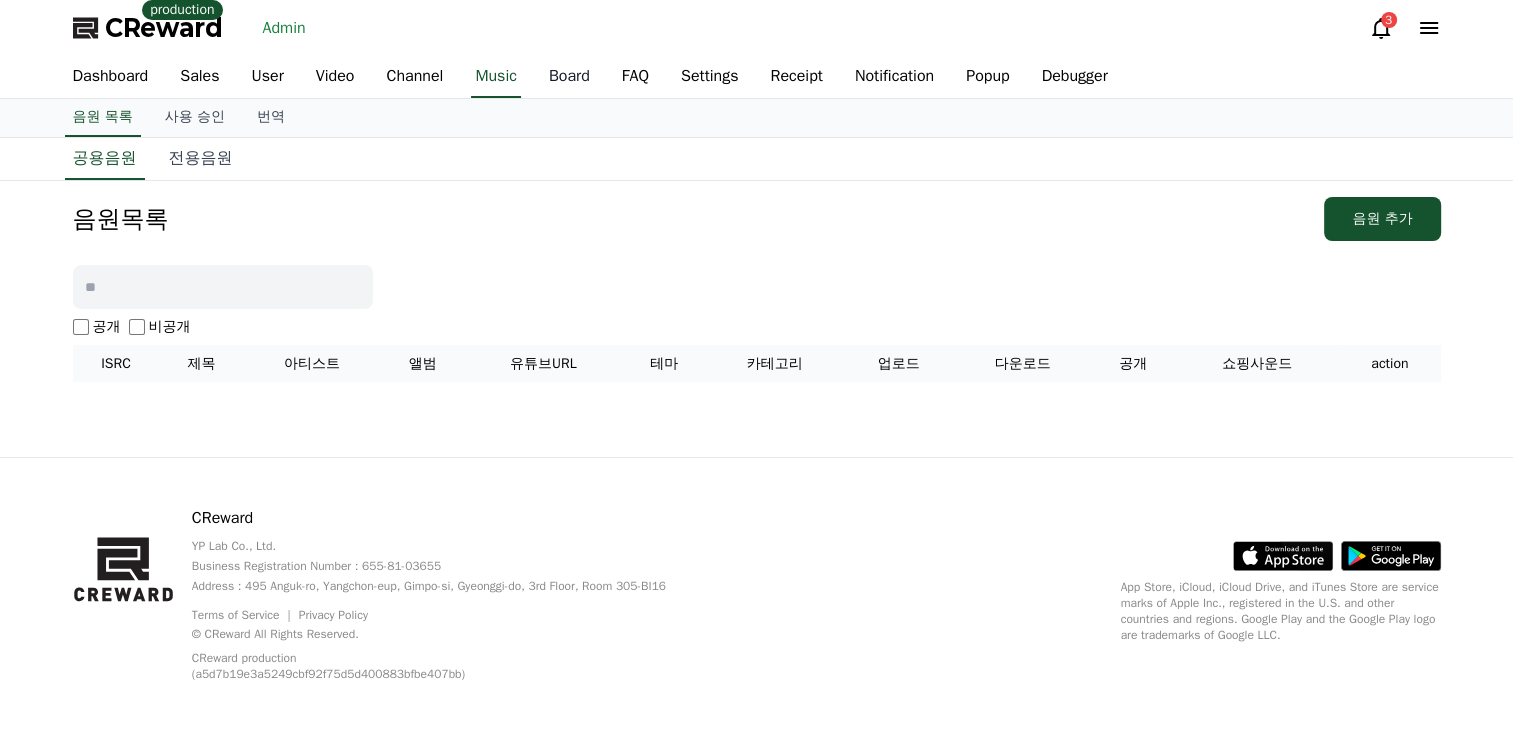 click on "Board" at bounding box center (569, 77) 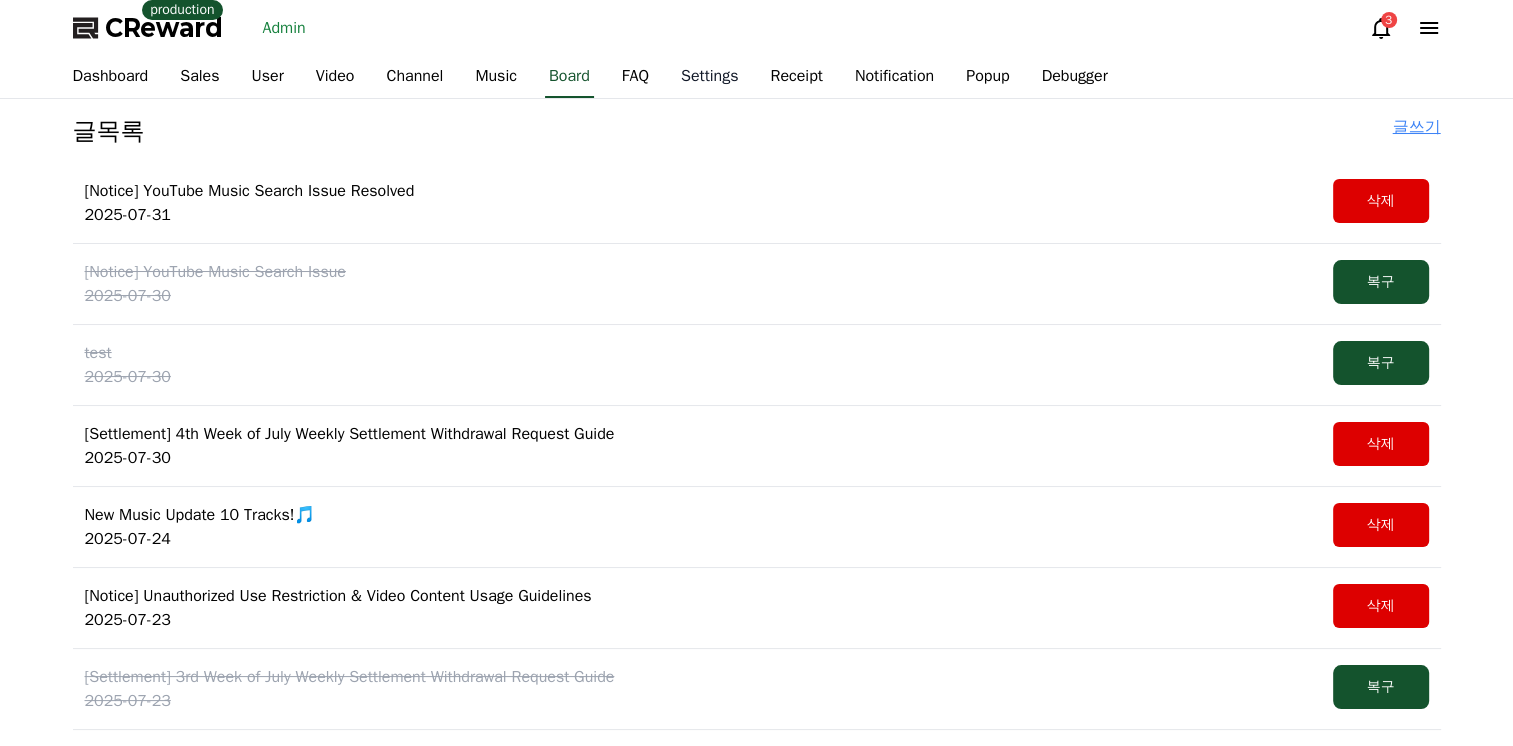 click on "Settings" at bounding box center (710, 77) 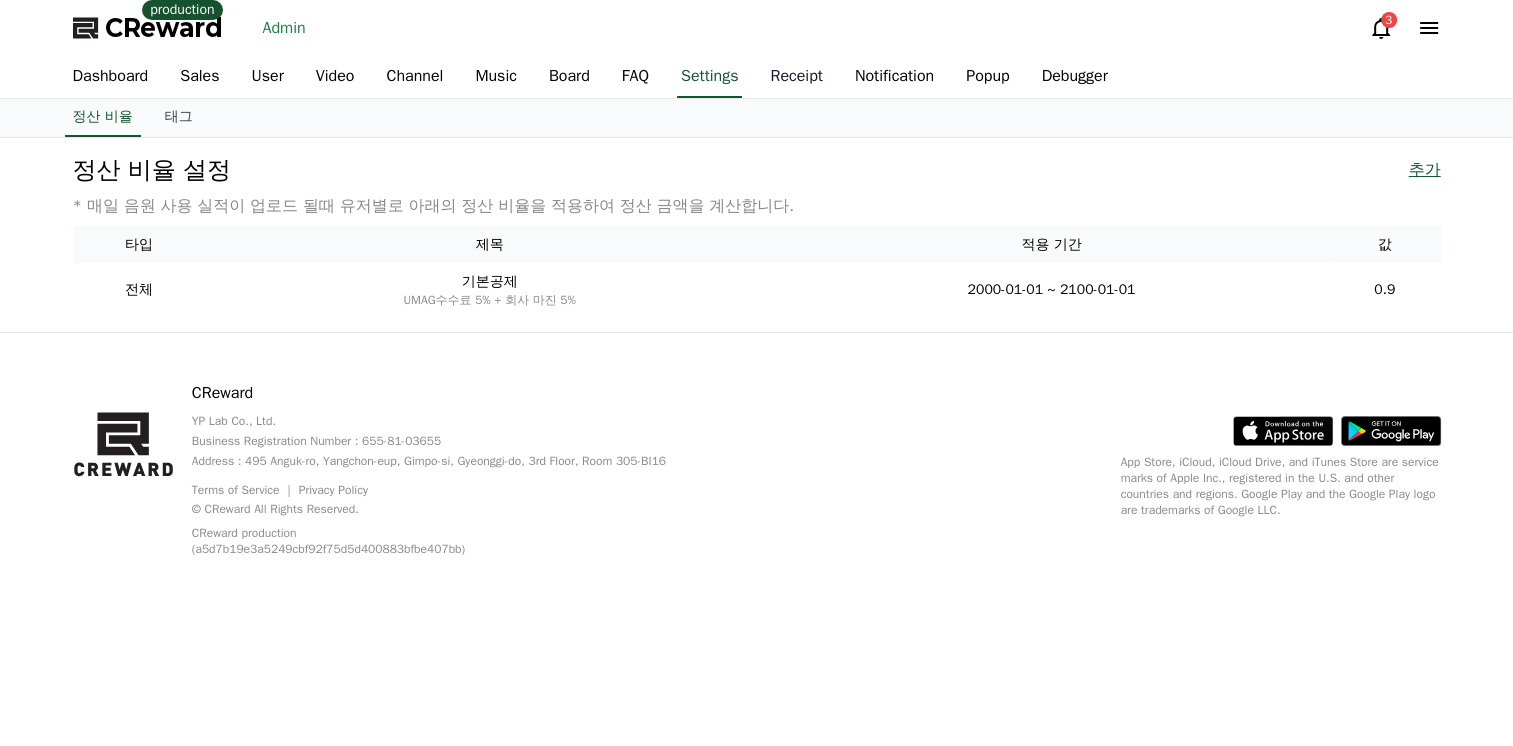 click on "Receipt" at bounding box center (796, 77) 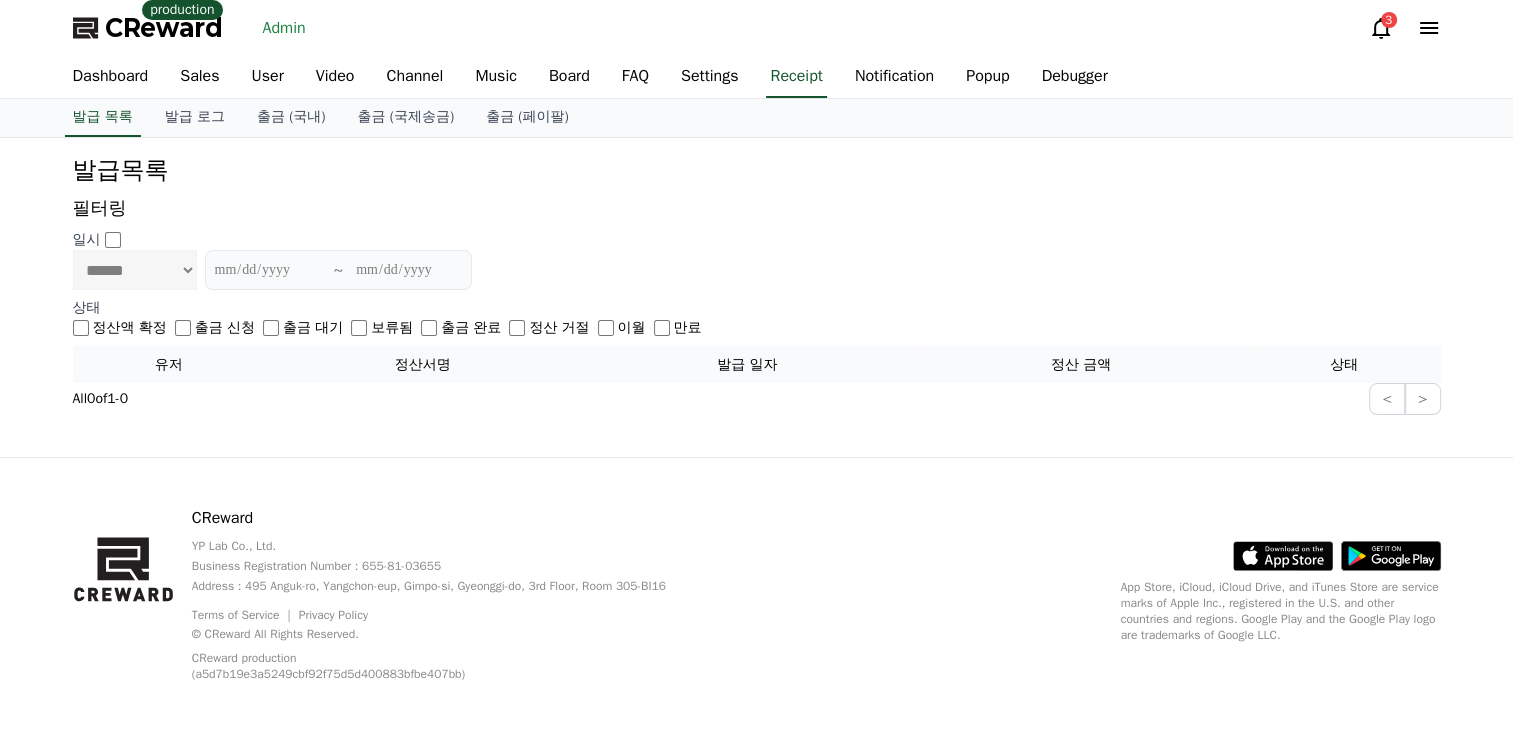 click on "All  0  of  1  -  0   <     >" at bounding box center (757, 399) 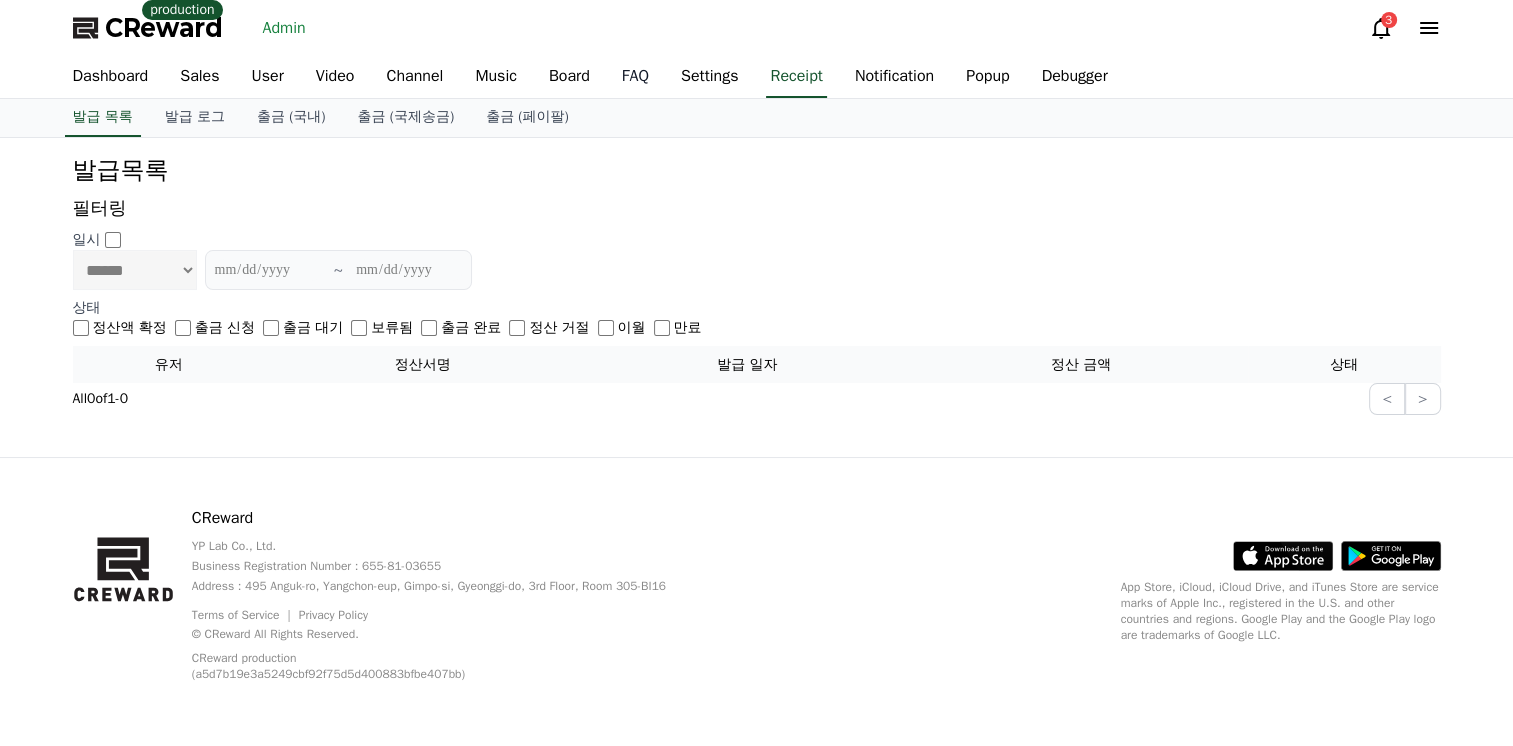 click on "FAQ" at bounding box center [635, 77] 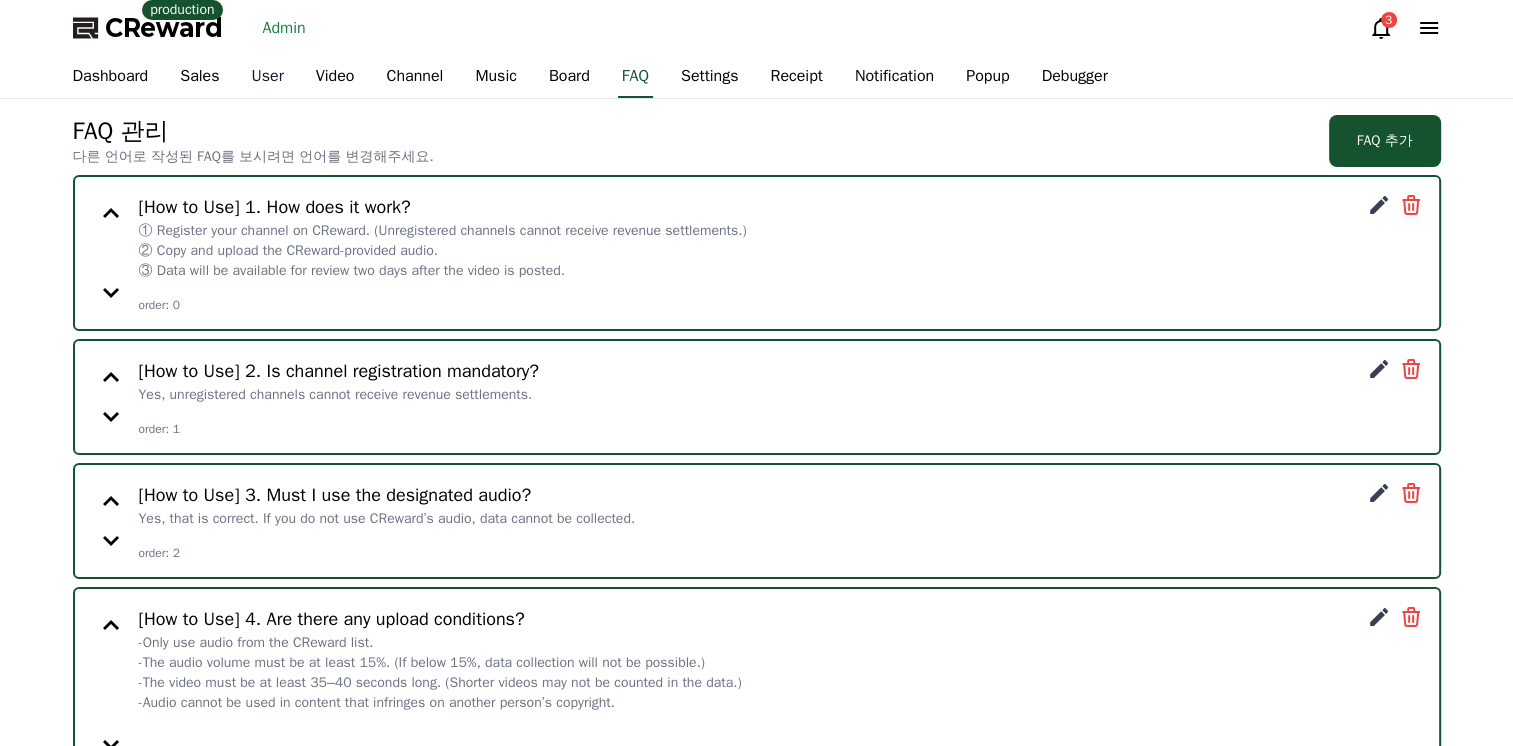 click on "User" at bounding box center [268, 77] 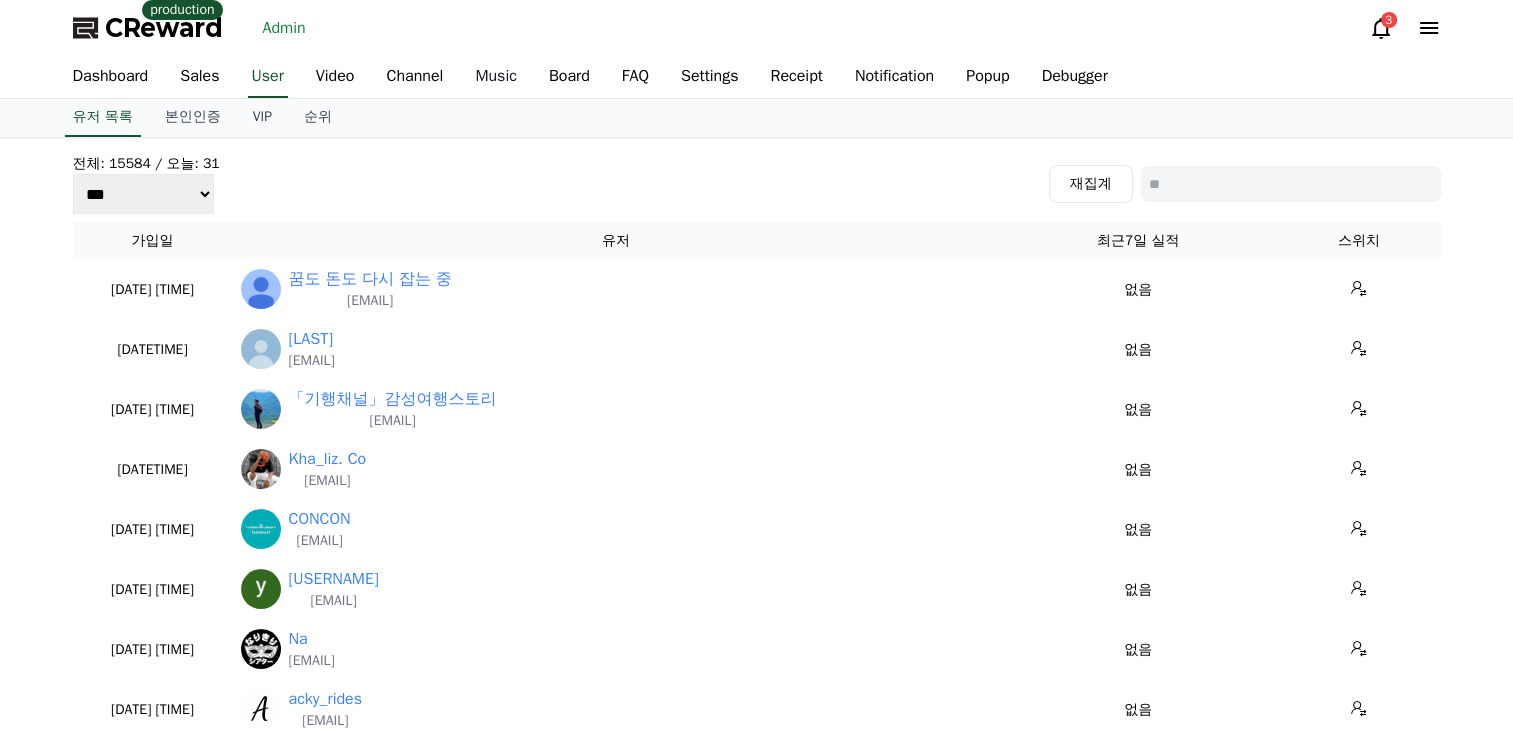 click on "Music" at bounding box center (496, 77) 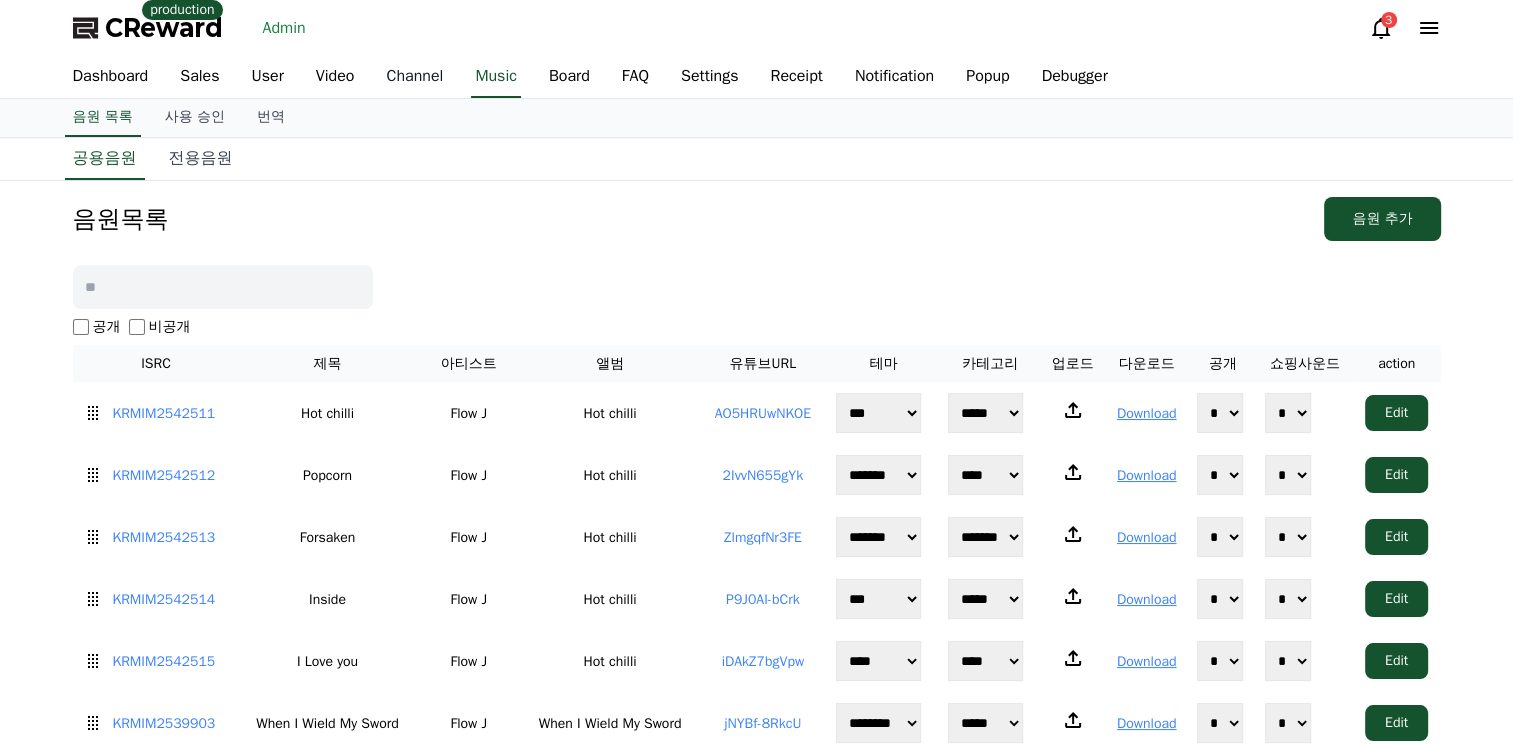 click on "Channel" at bounding box center (414, 77) 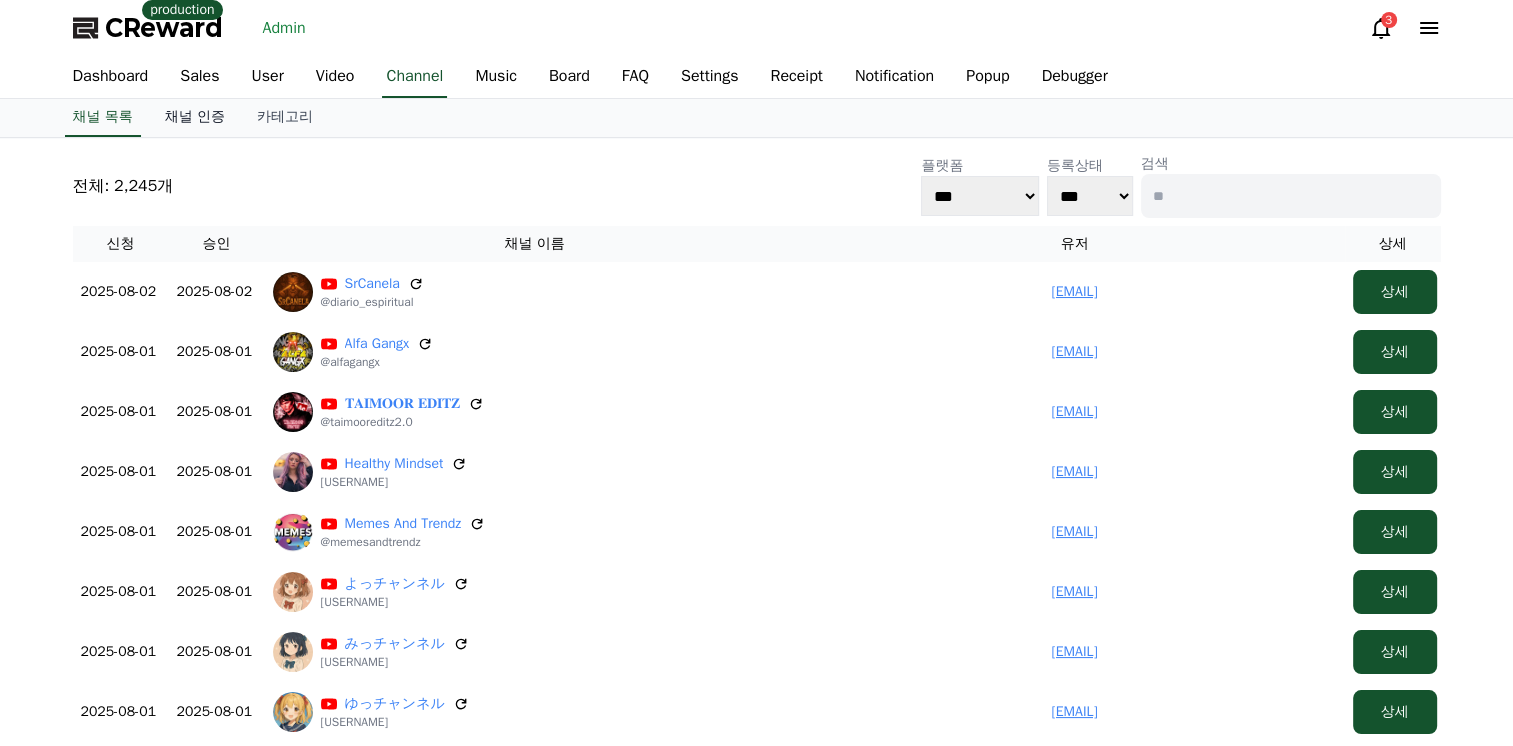 click on "채널 인증" at bounding box center [195, 118] 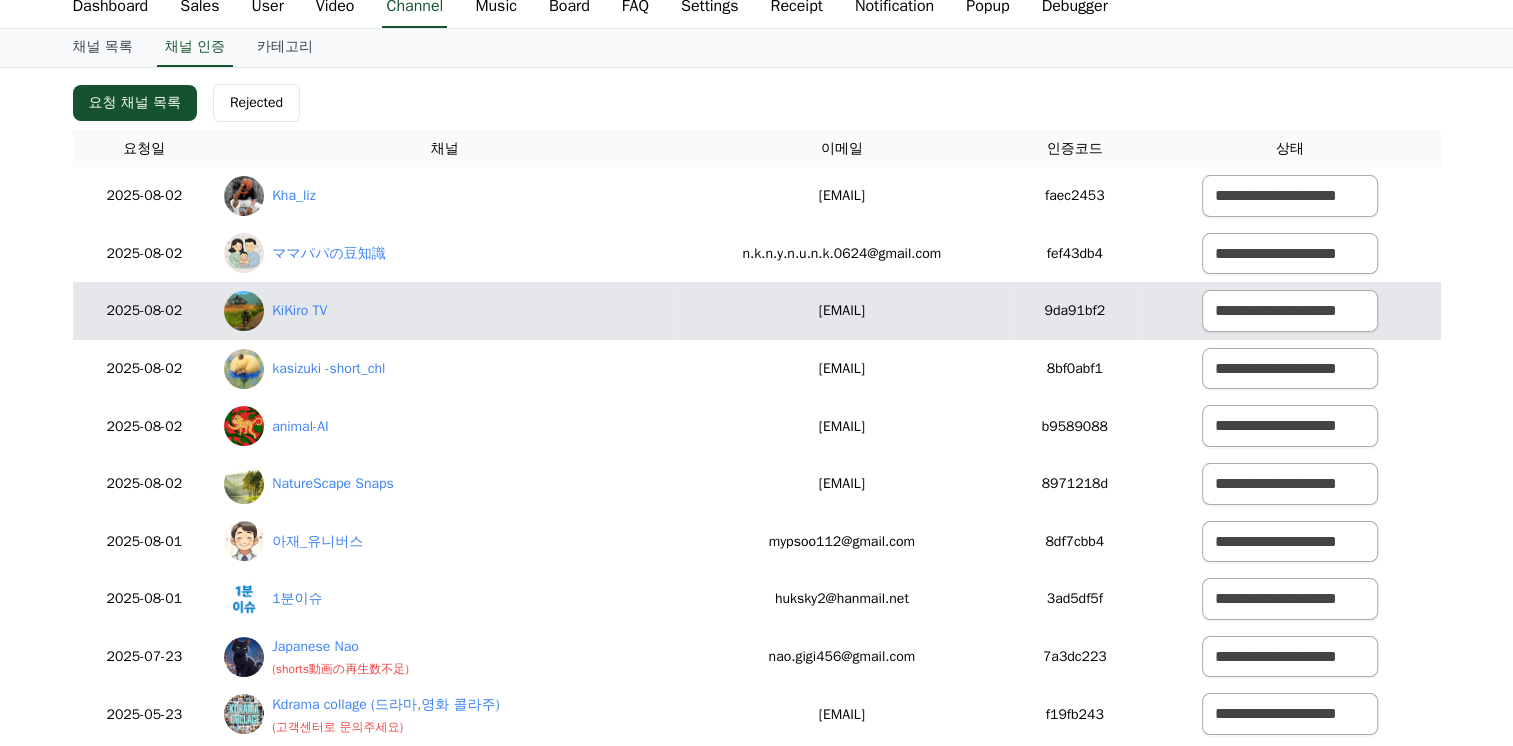 scroll, scrollTop: 100, scrollLeft: 0, axis: vertical 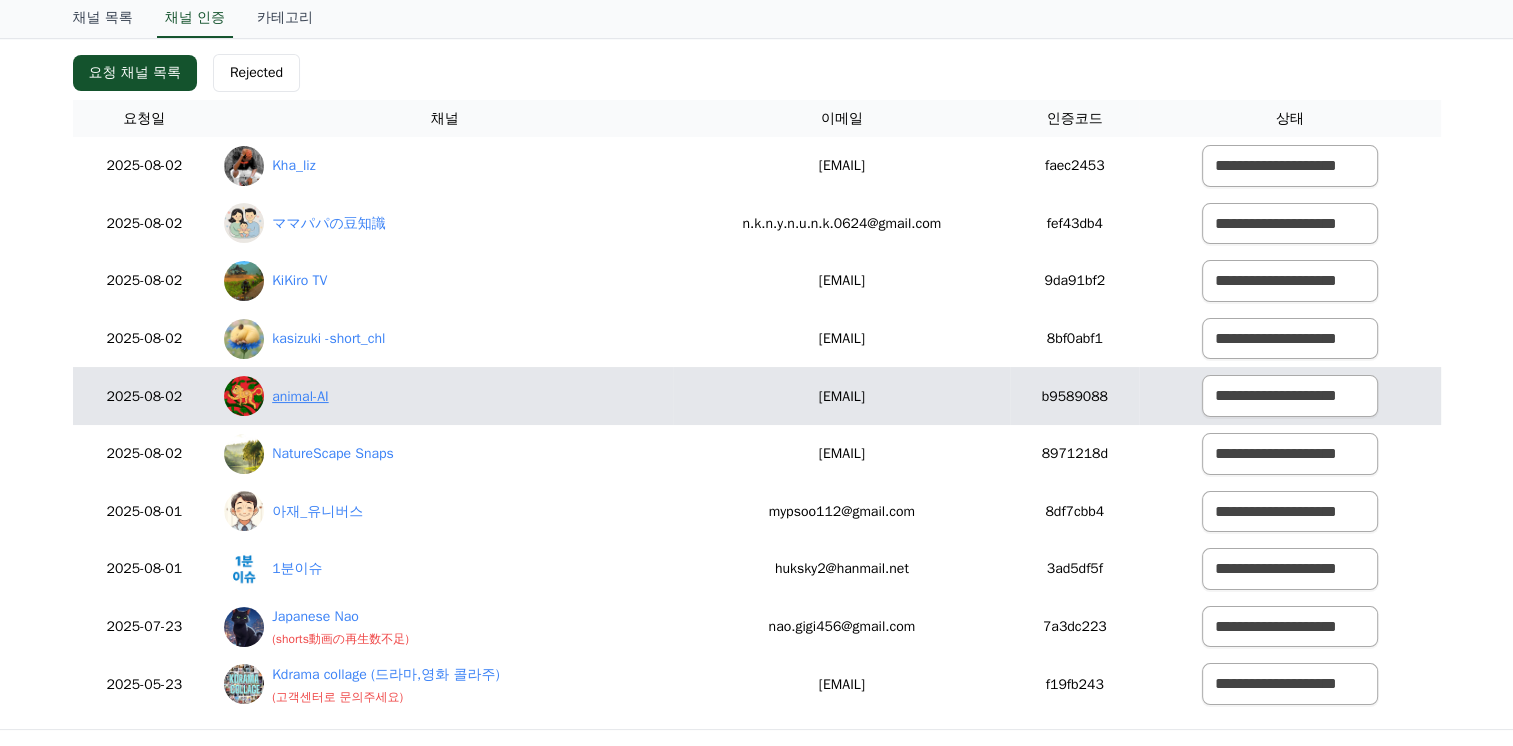 click on "animal-AI" at bounding box center (300, 396) 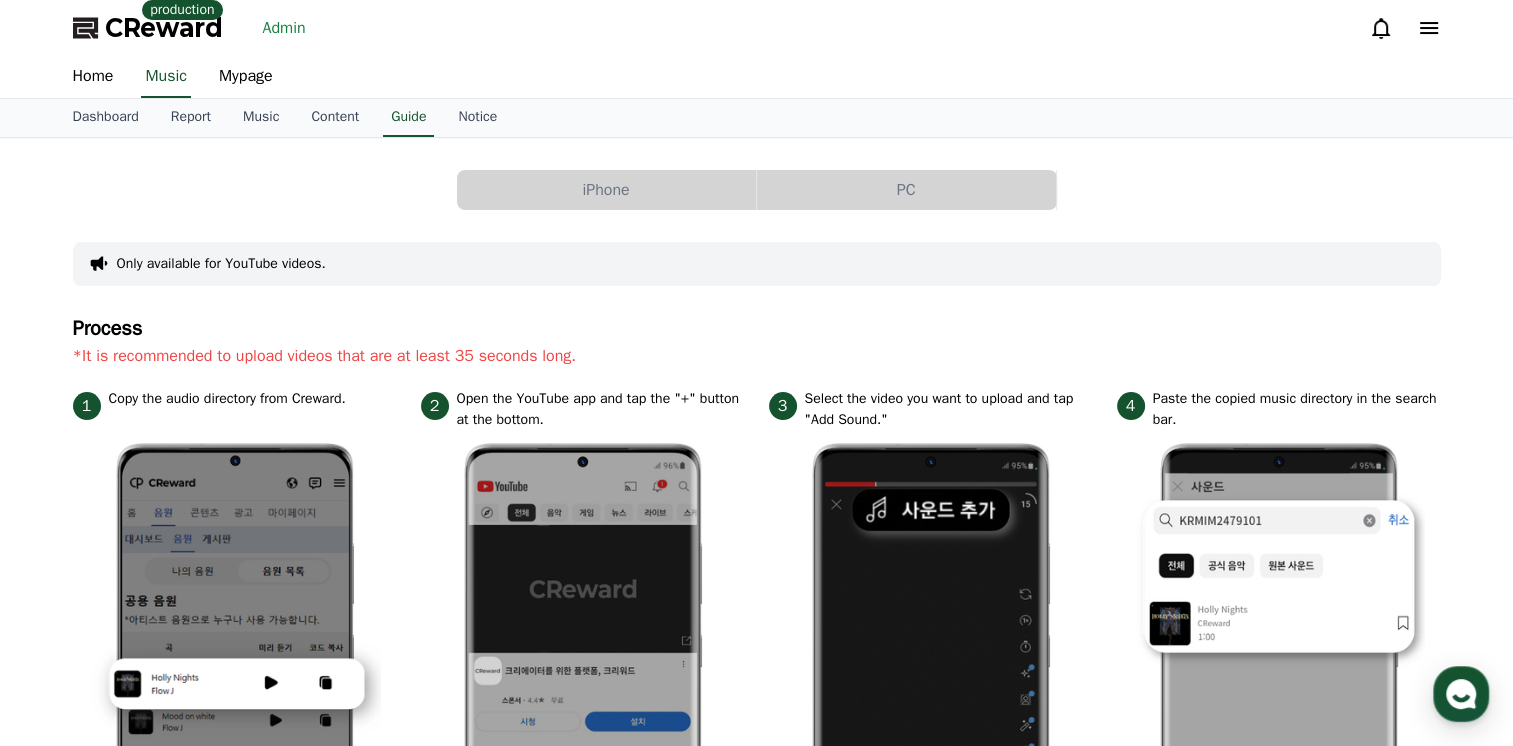 scroll, scrollTop: 0, scrollLeft: 0, axis: both 